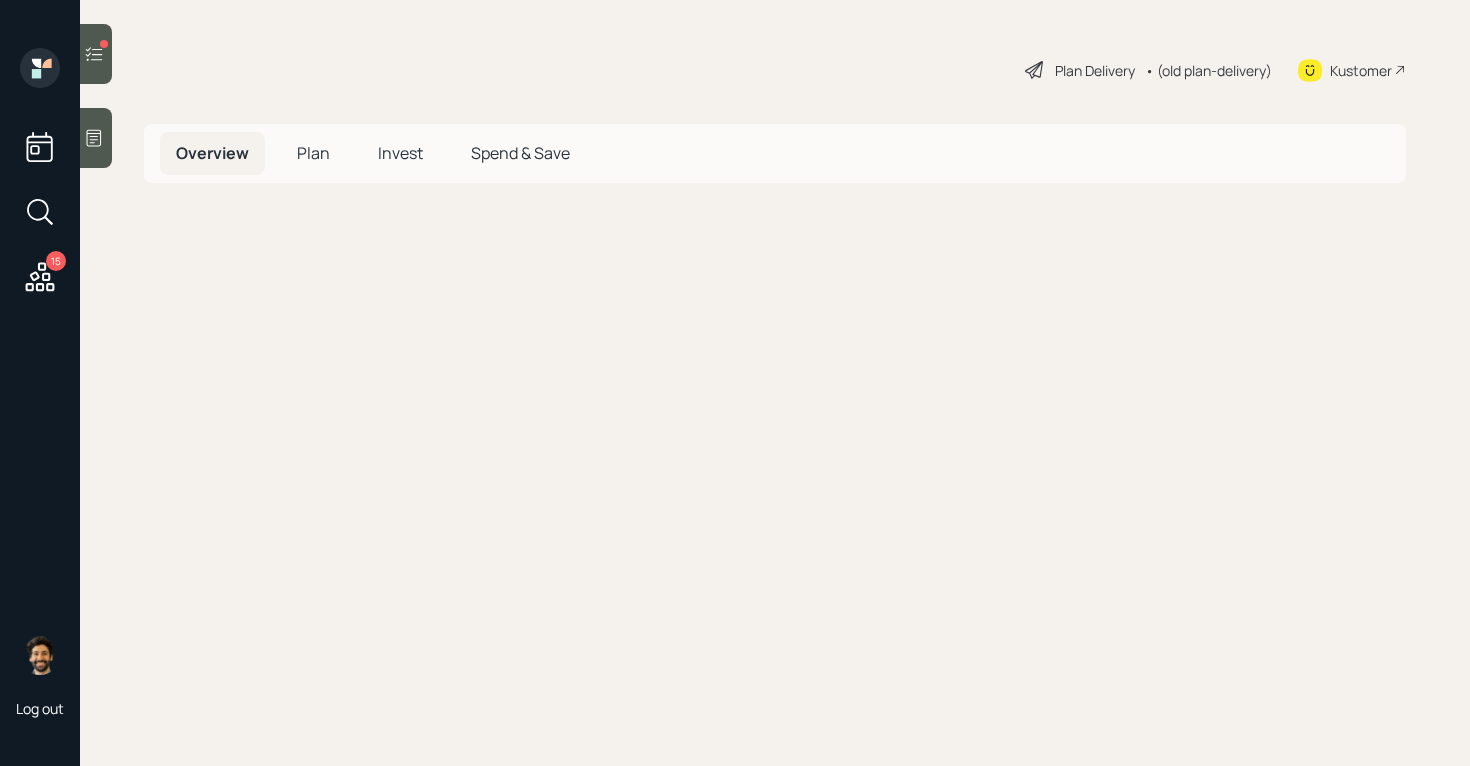 scroll, scrollTop: 0, scrollLeft: 0, axis: both 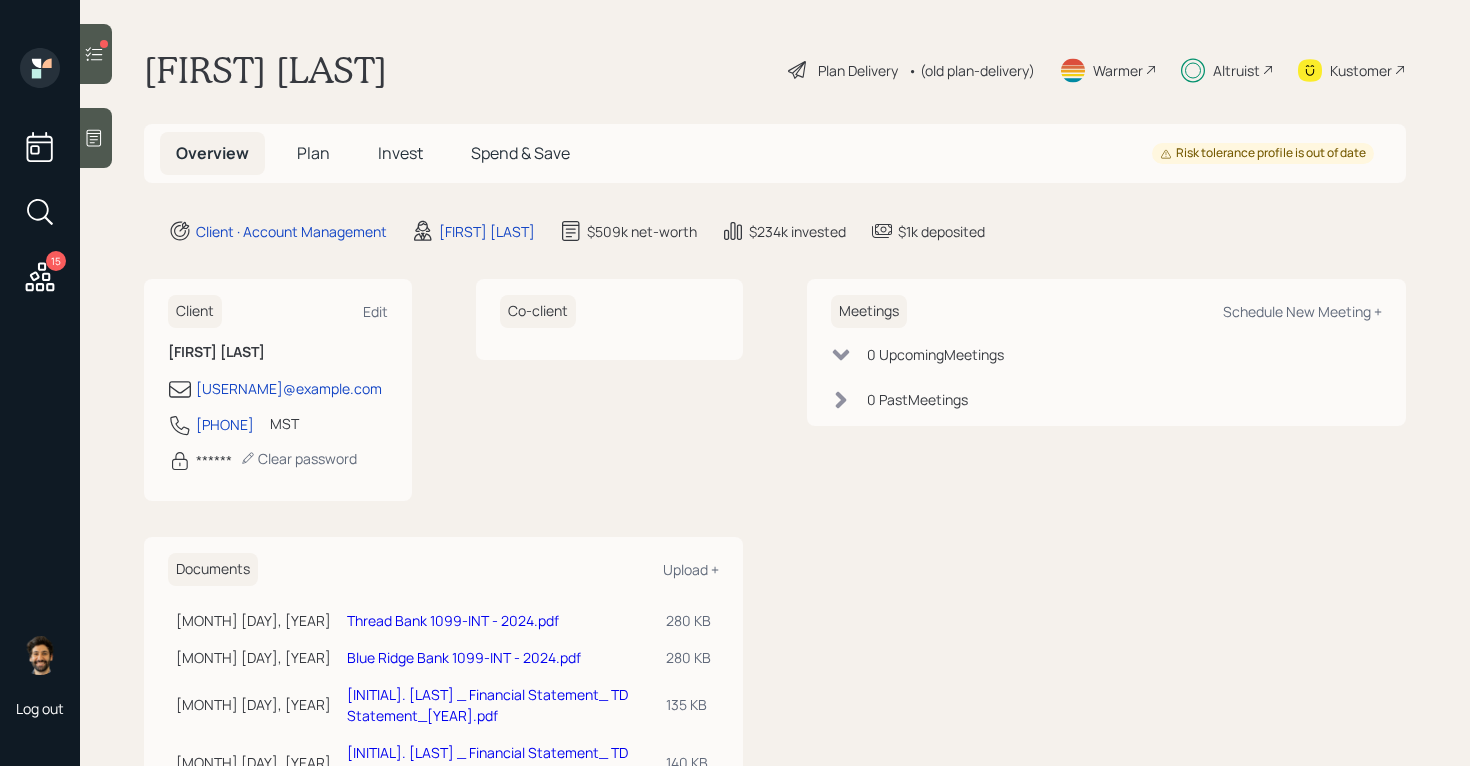 click 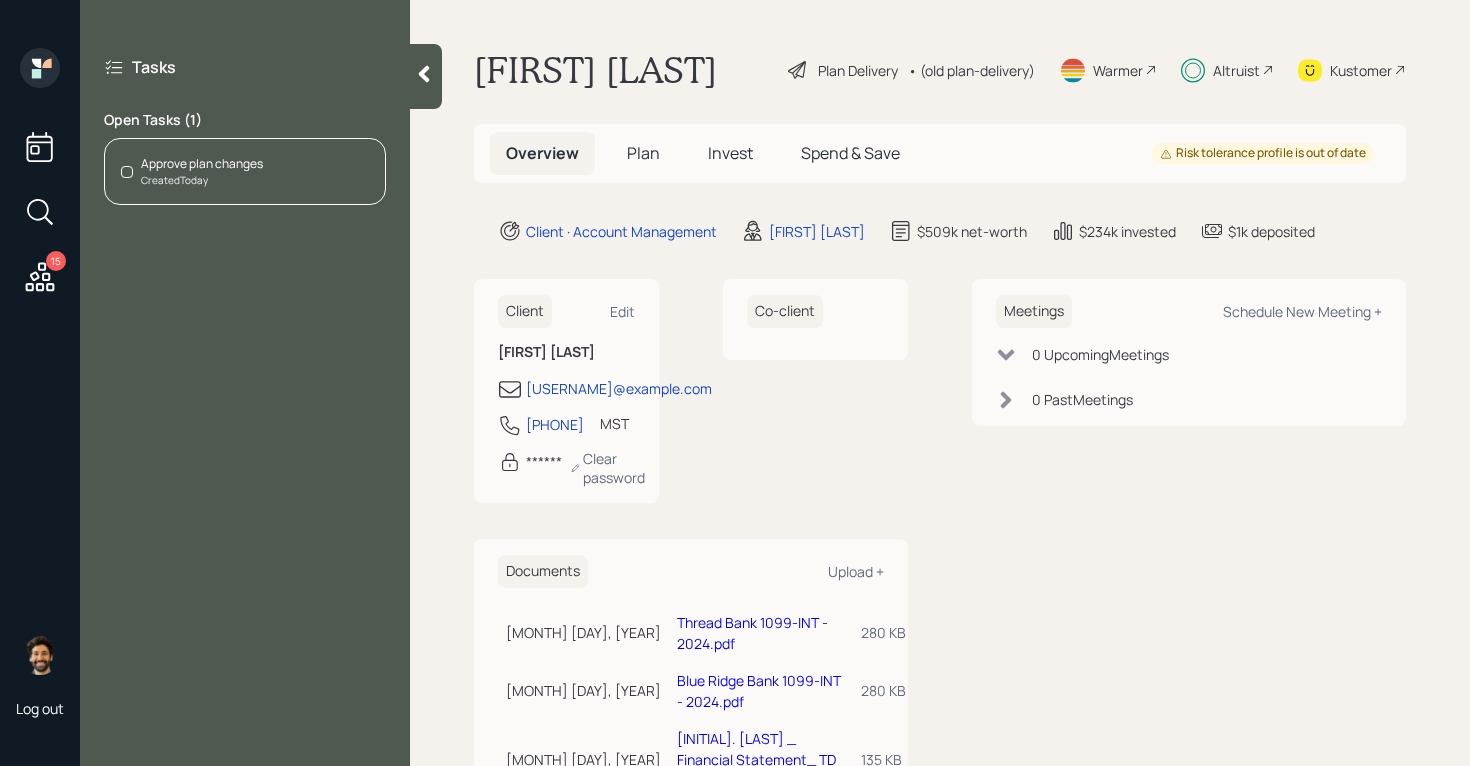click on "Approve plan changes Created  Today" at bounding box center (245, 171) 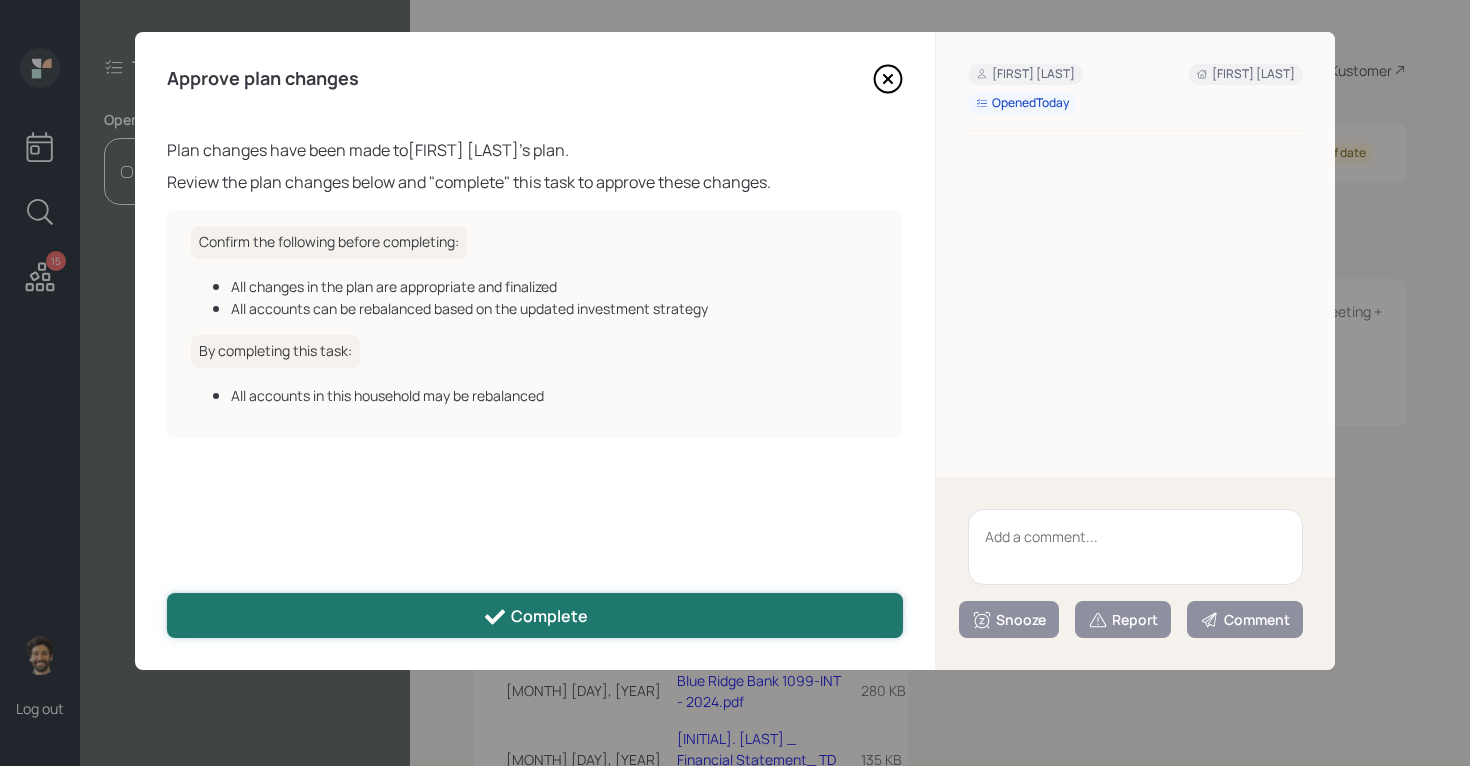 click on "Complete" at bounding box center (535, 615) 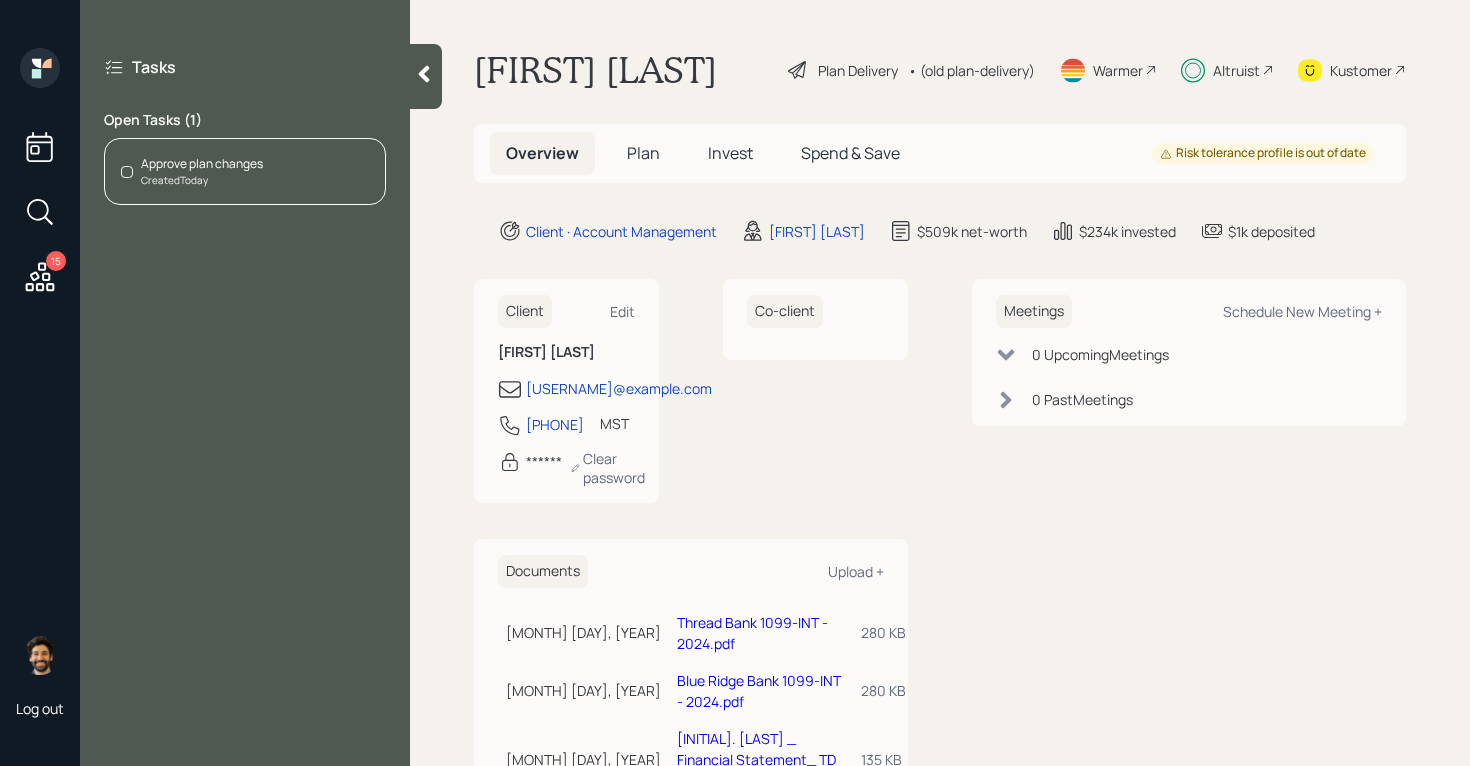 click 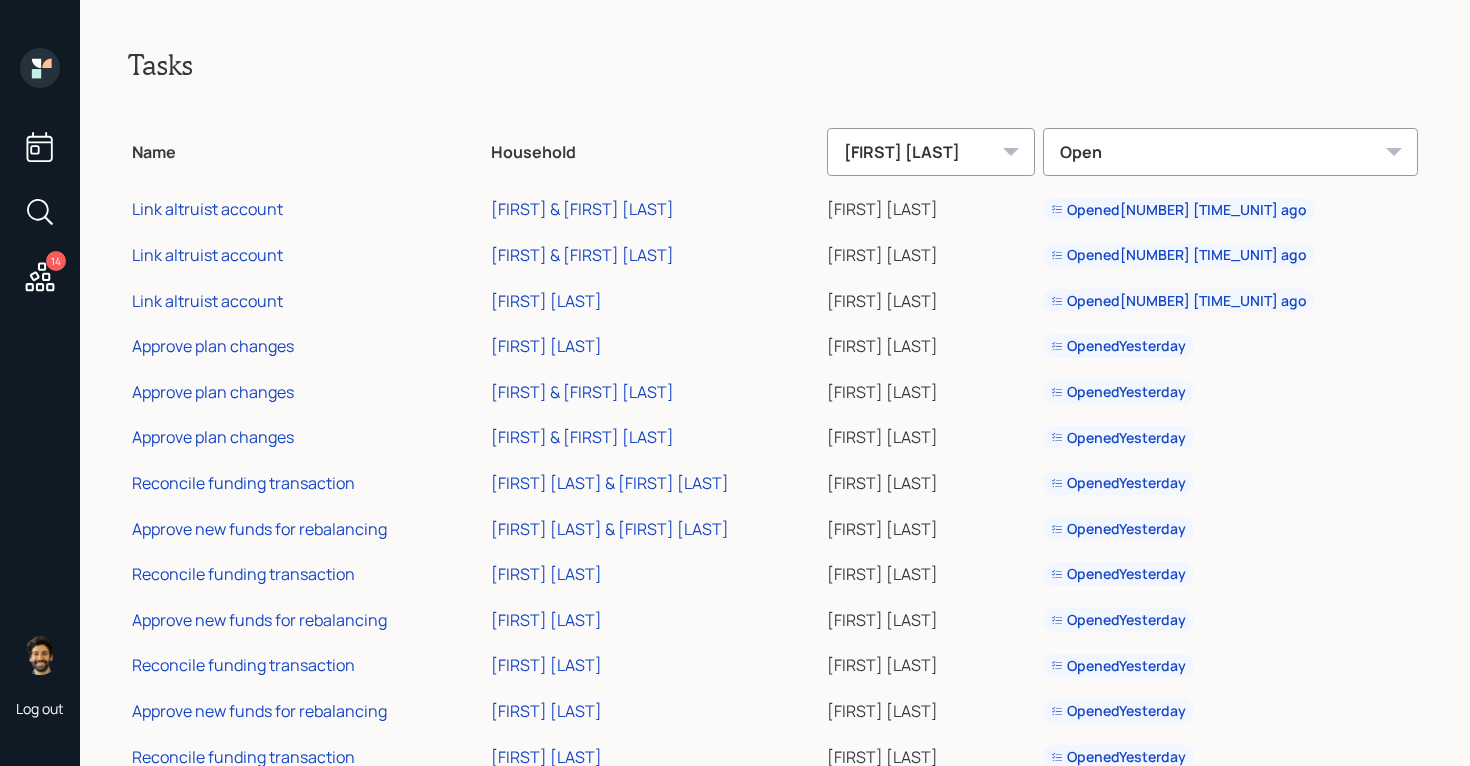 scroll, scrollTop: 149, scrollLeft: 0, axis: vertical 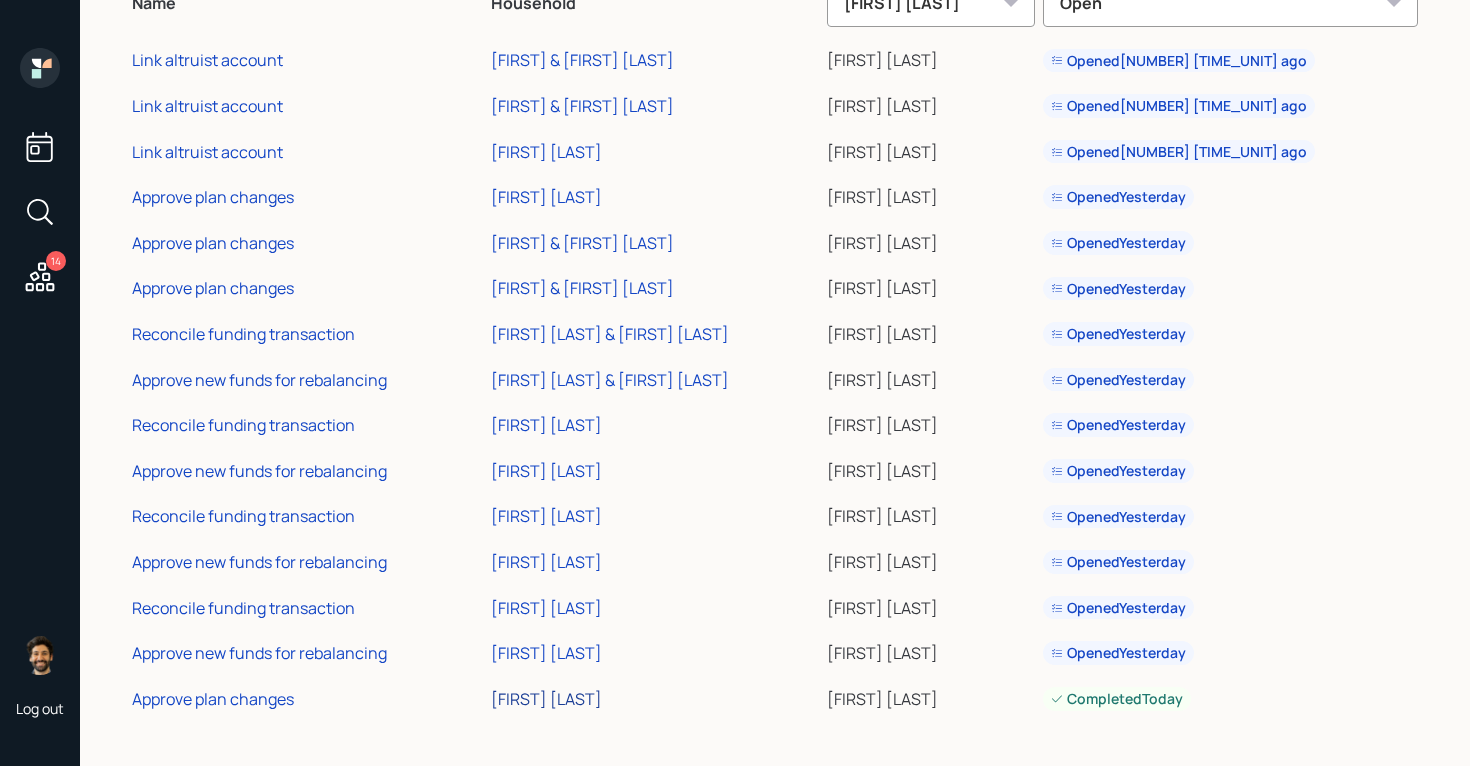 click on "[FIRST] [LAST]" at bounding box center [546, 699] 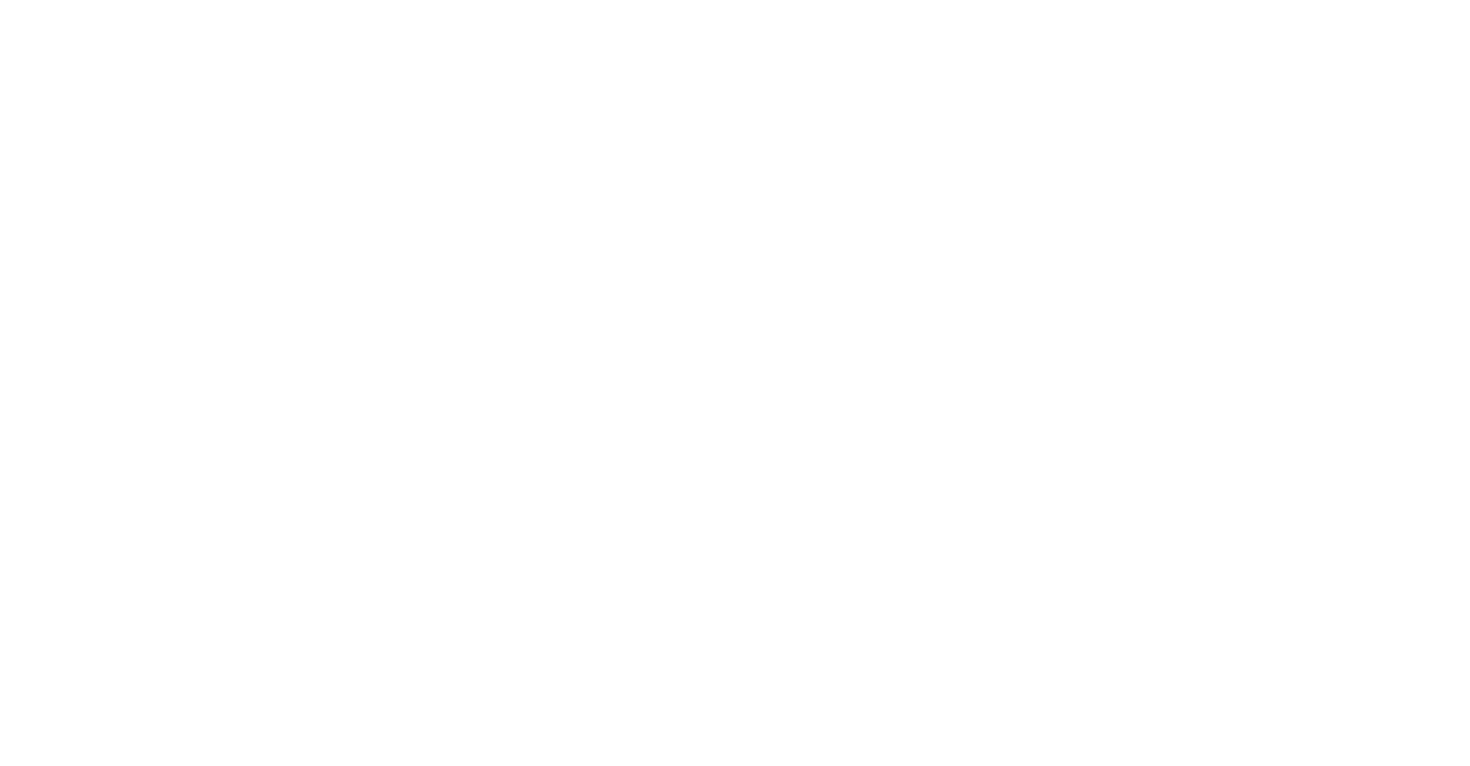 scroll, scrollTop: 0, scrollLeft: 0, axis: both 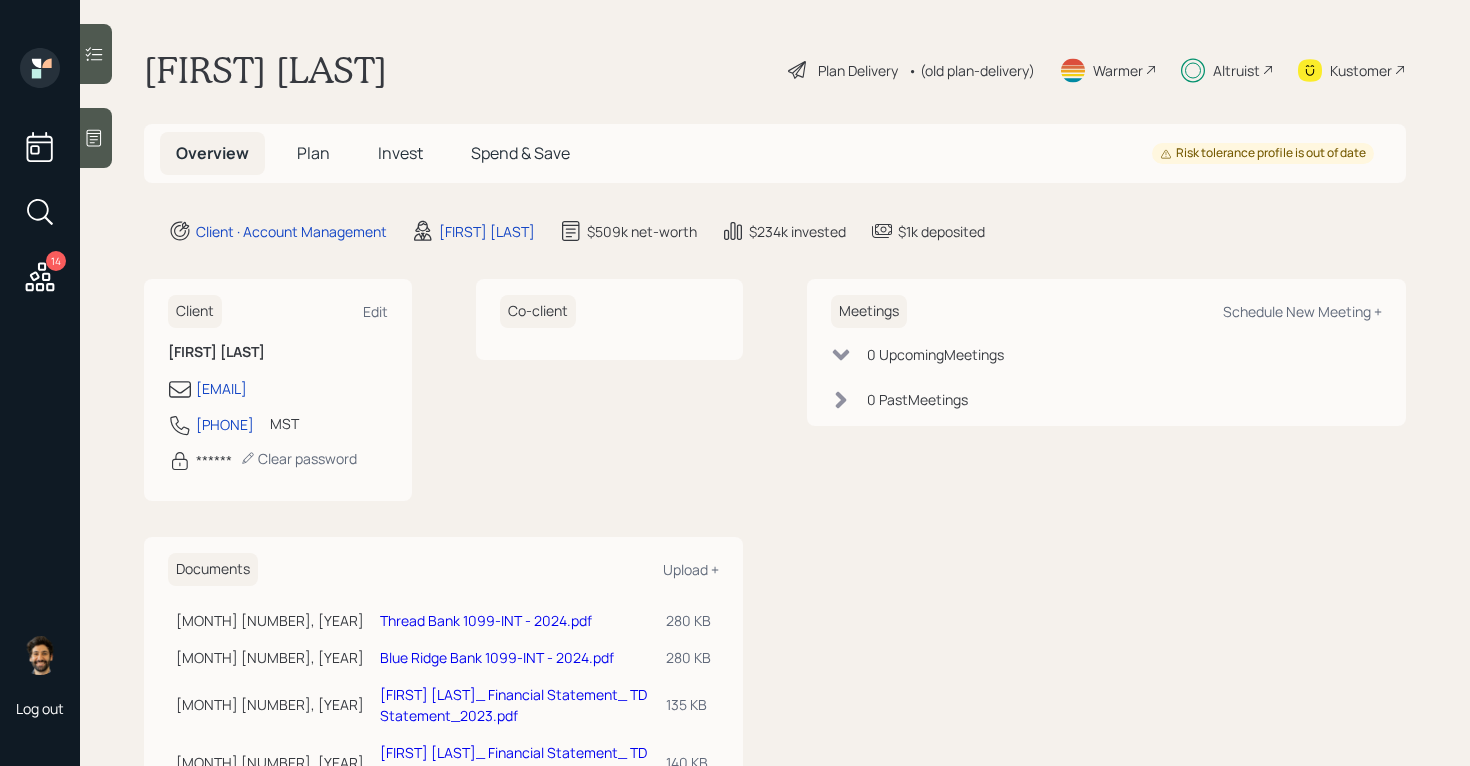 click at bounding box center [96, 54] 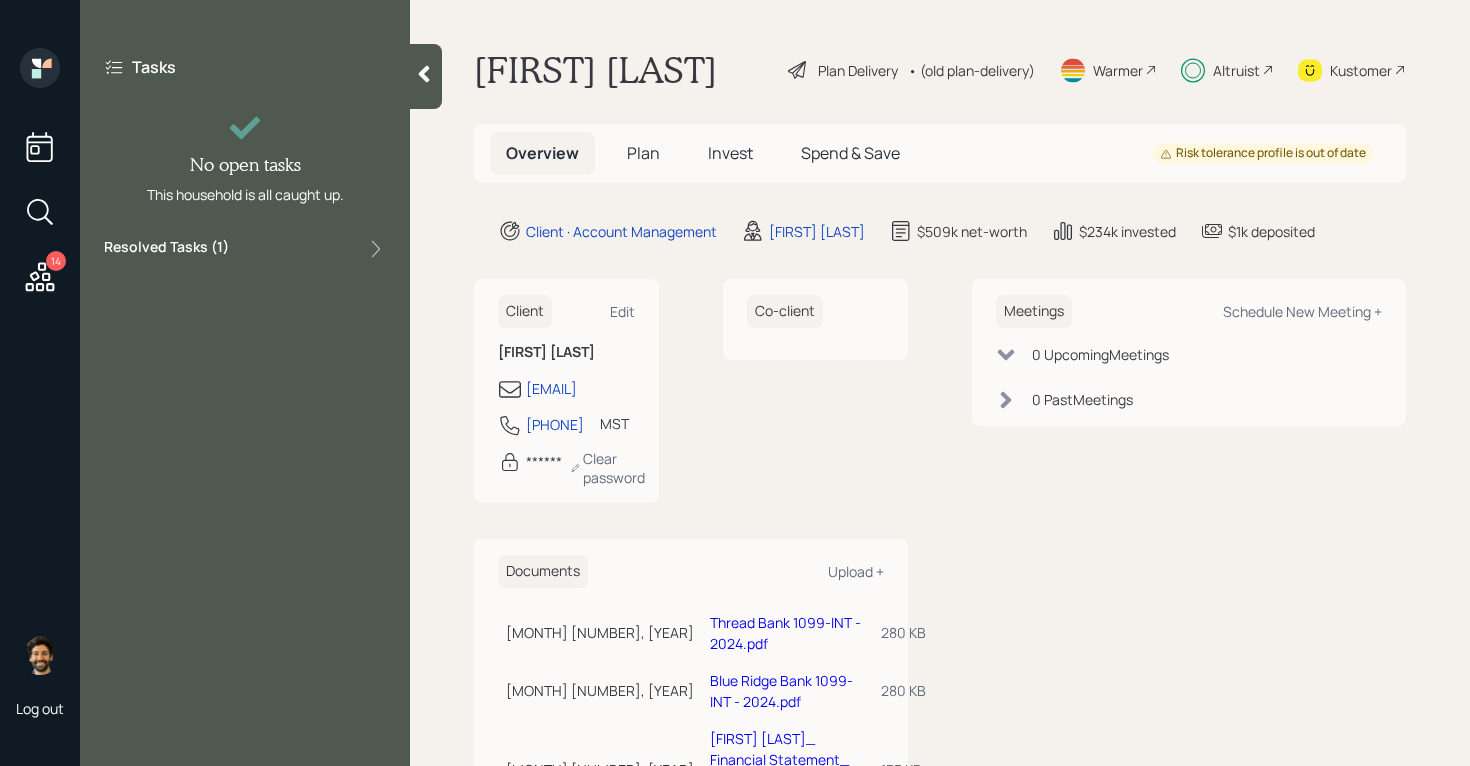 click on "14" at bounding box center [40, 214] 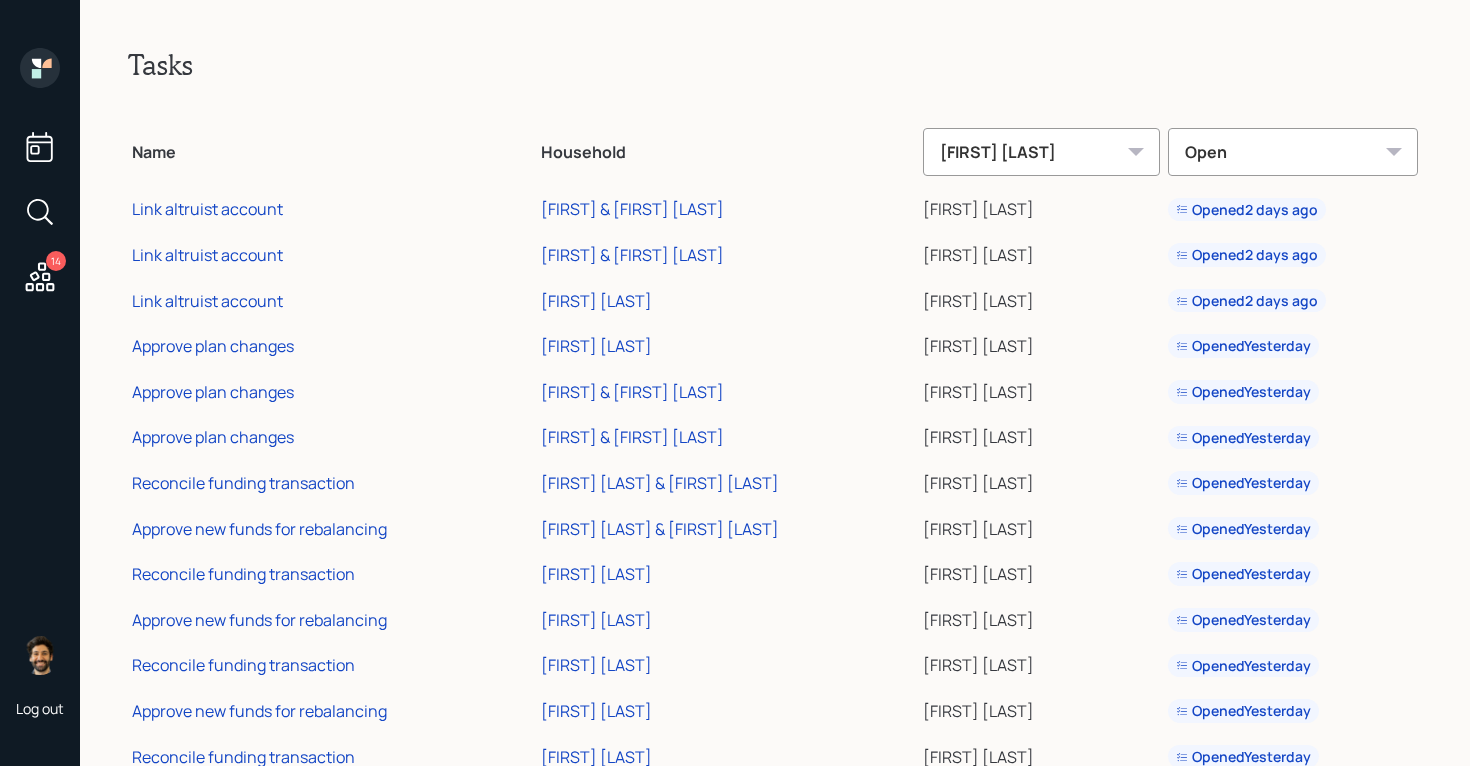 scroll, scrollTop: 104, scrollLeft: 0, axis: vertical 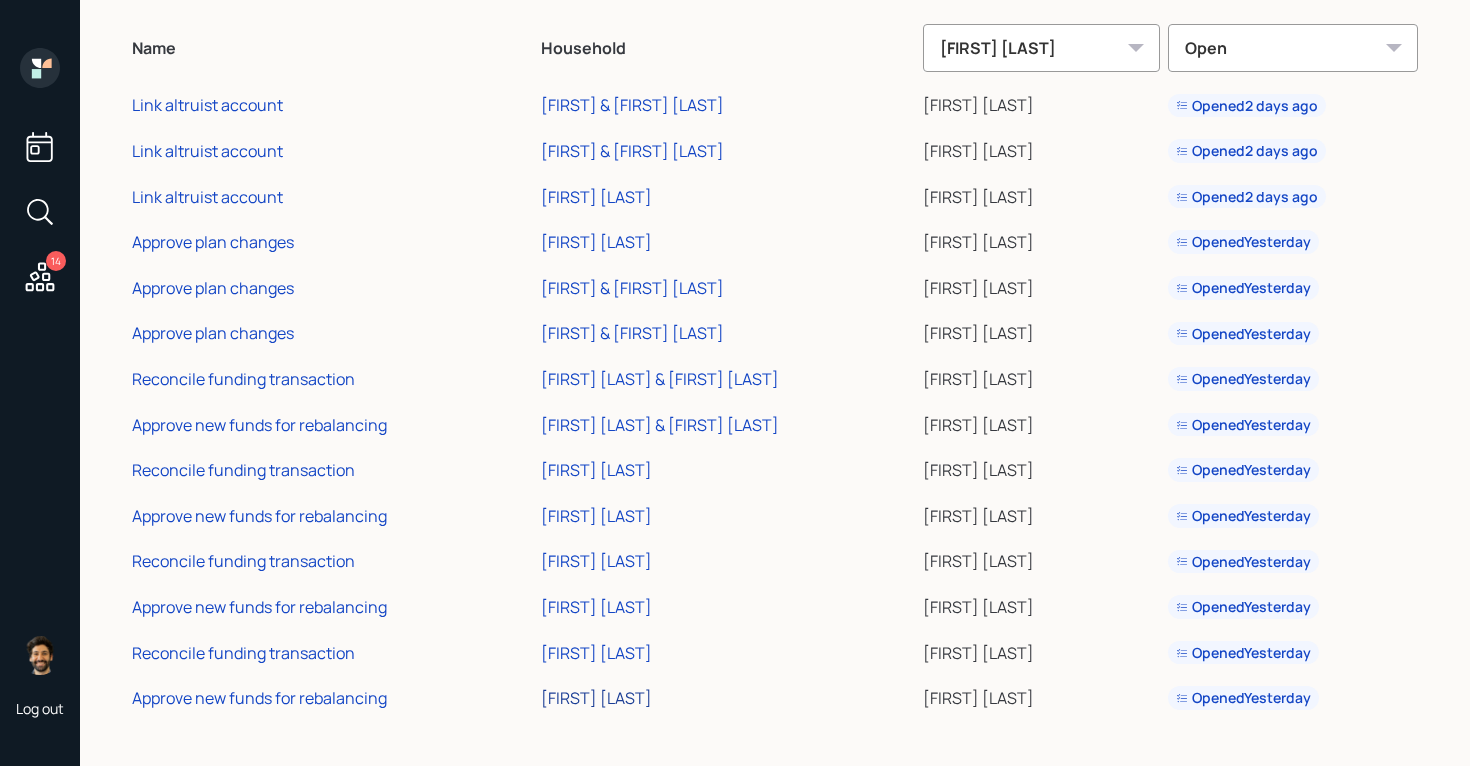 click on "[FIRST] [LAST]" at bounding box center (596, 698) 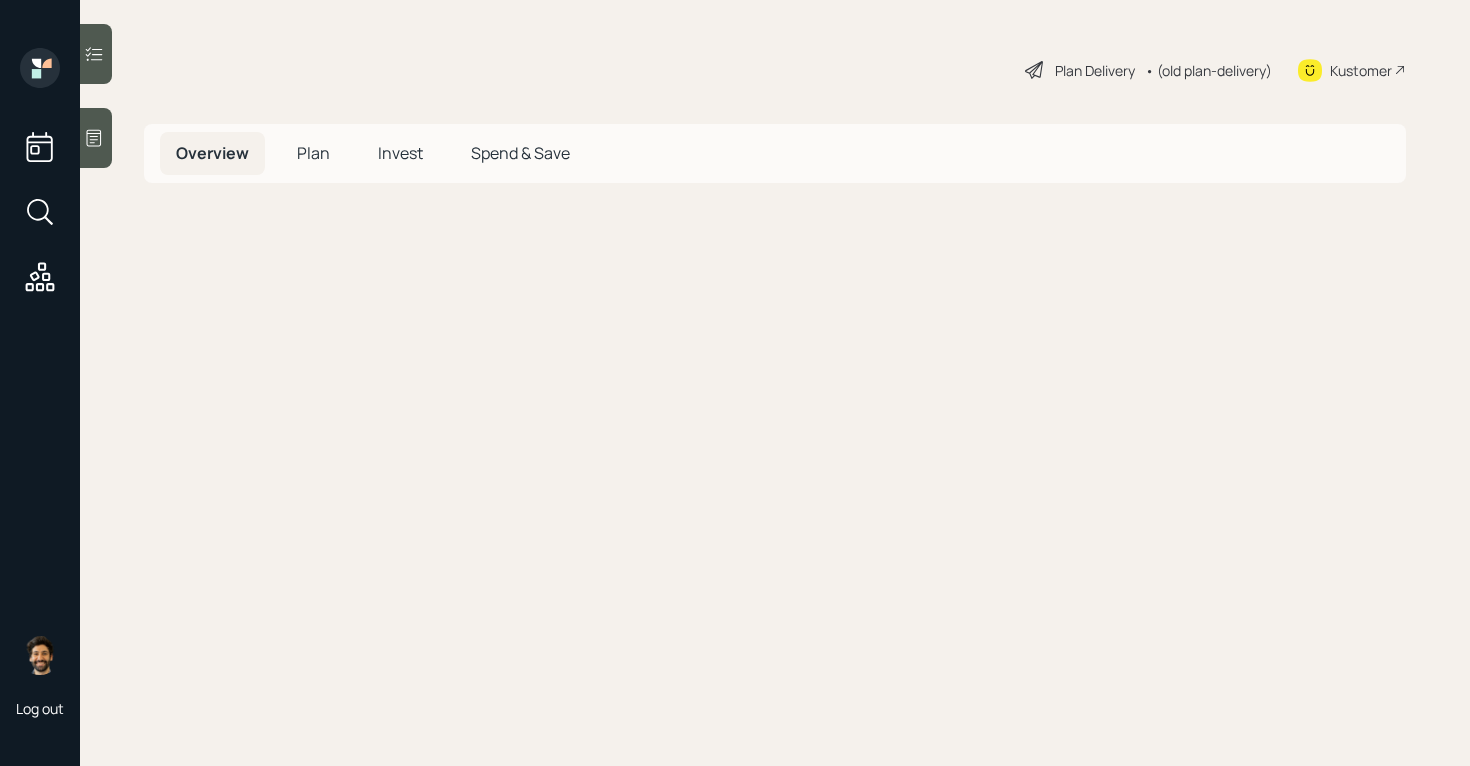 scroll, scrollTop: 0, scrollLeft: 0, axis: both 